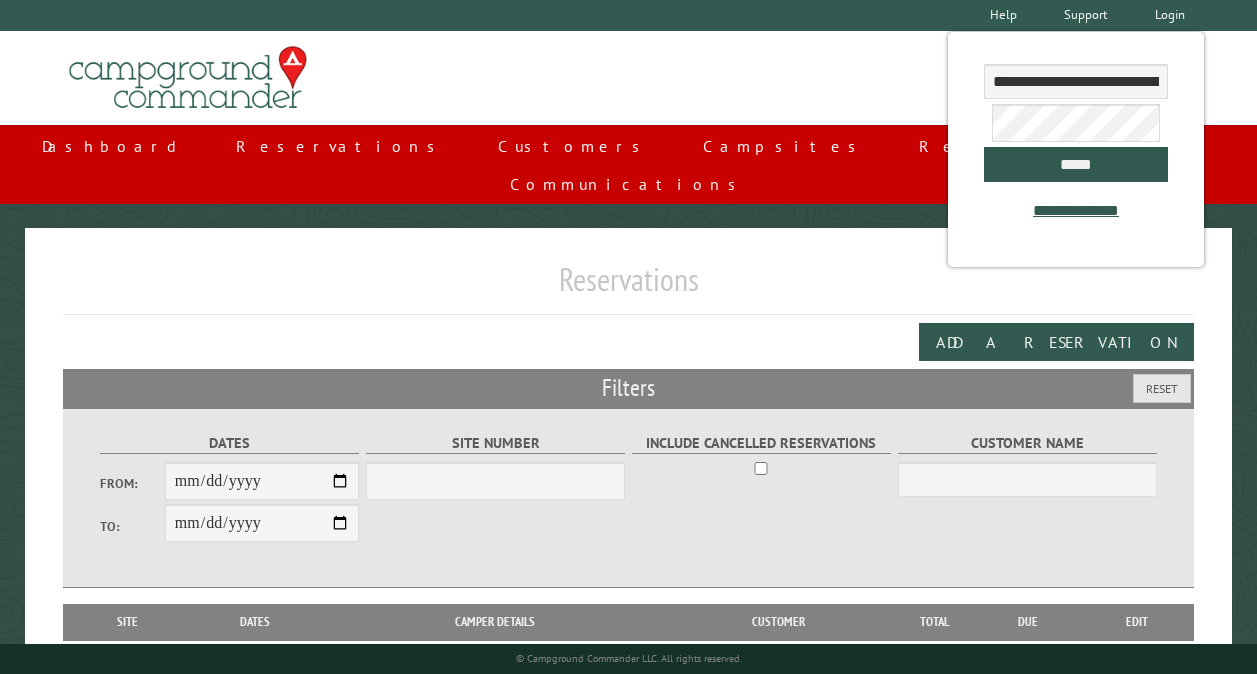 scroll, scrollTop: 0, scrollLeft: 0, axis: both 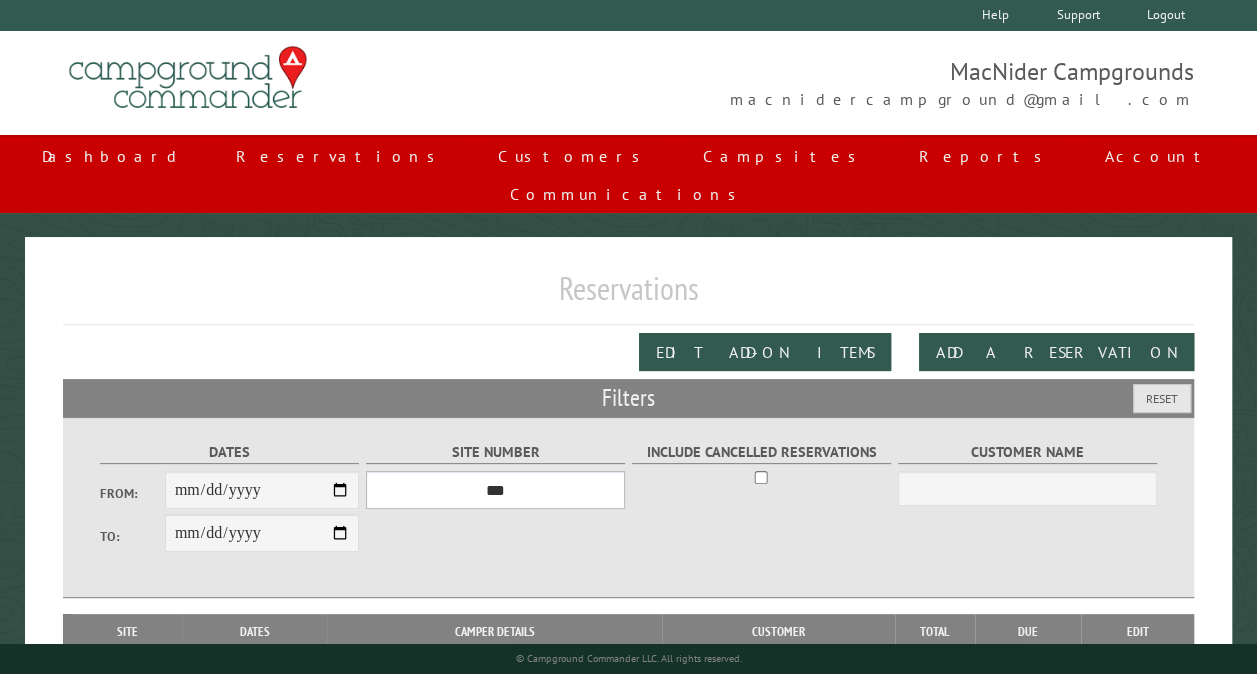 click on "*** ** ** ** ** ** ** ** ** ** *** *** *** *** ** ** ** ** ** ** ** ** ** *** *** ** ** ** ** ** ** ********* ** ** ** ** ** ** ** ** ** *** *** *** *** *** *** ** ** ** ** ** ** ** ** ** *** *** *** *** *** *** ** ** ** ** ** ** ** ** ** ** ** ** ** ** ** ** ** ** ** ** ** ** ** ** *** *** *** *** *** ***" at bounding box center (495, 490) 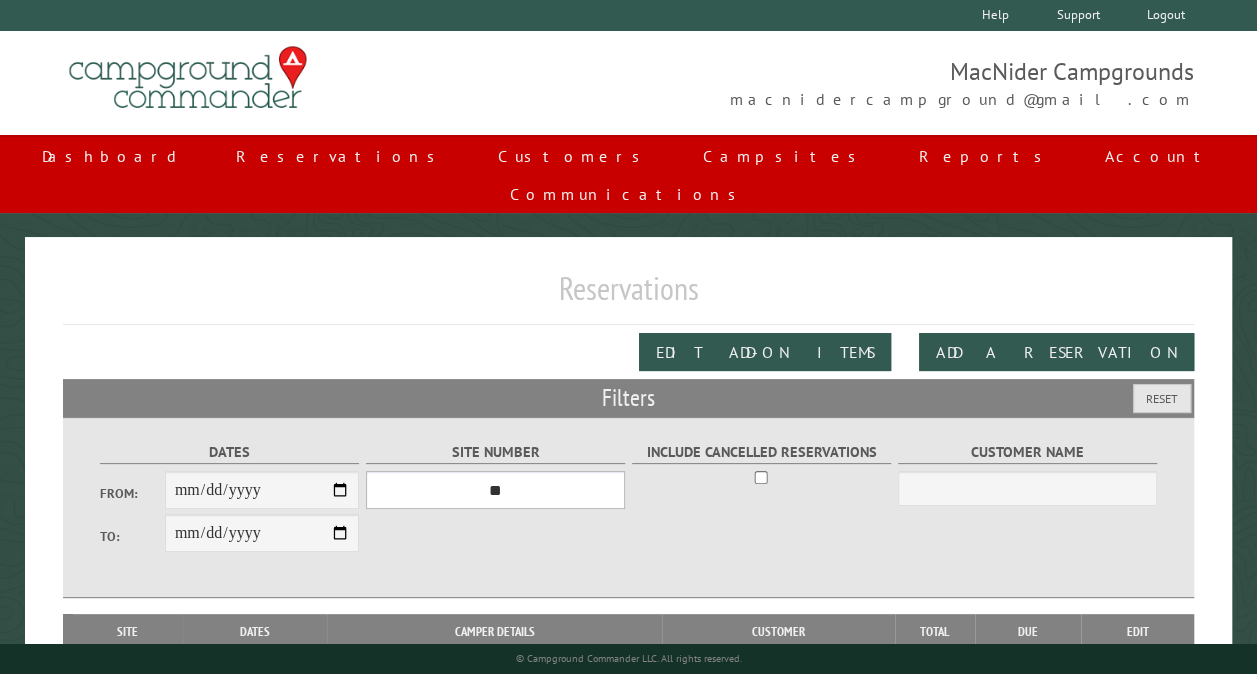 click on "*** ** ** ** ** ** ** ** ** ** *** *** *** *** ** ** ** ** ** ** ** ** ** *** *** ** ** ** ** ** ** ********* ** ** ** ** ** ** ** ** ** *** *** *** *** *** *** ** ** ** ** ** ** ** ** ** *** *** *** *** *** *** ** ** ** ** ** ** ** ** ** ** ** ** ** ** ** ** ** ** ** ** ** ** ** ** *** *** *** *** *** ***" at bounding box center (495, 490) 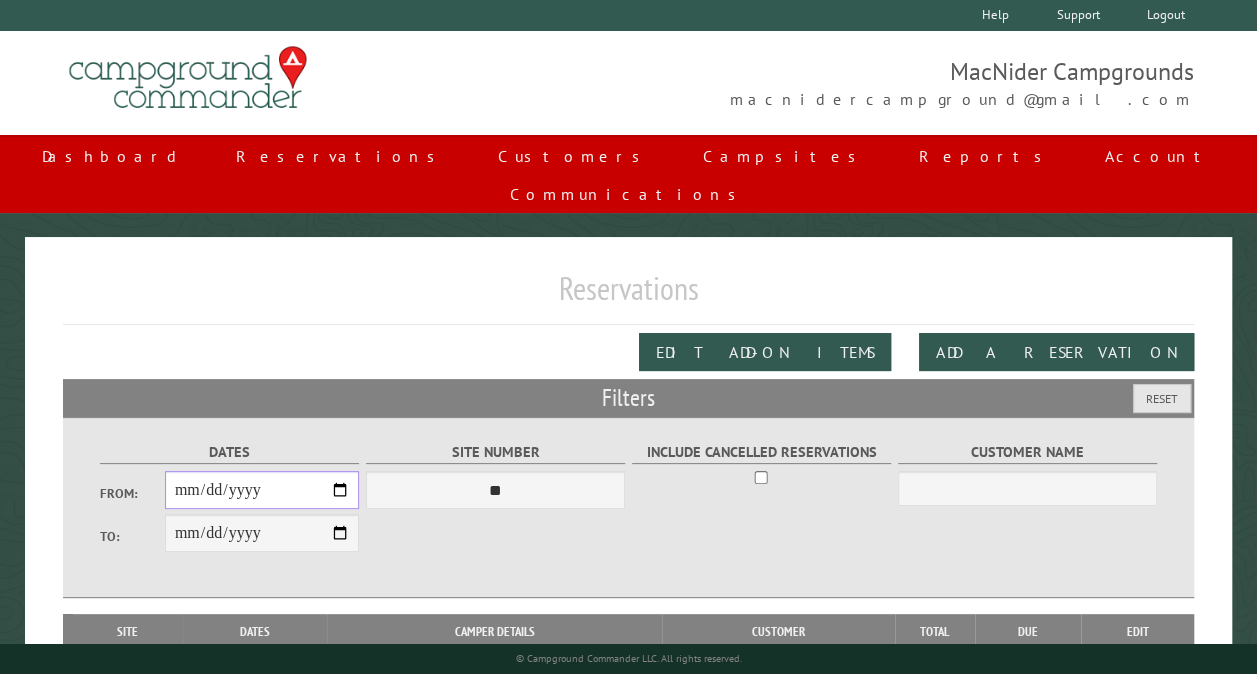 click on "From:" at bounding box center (262, 490) 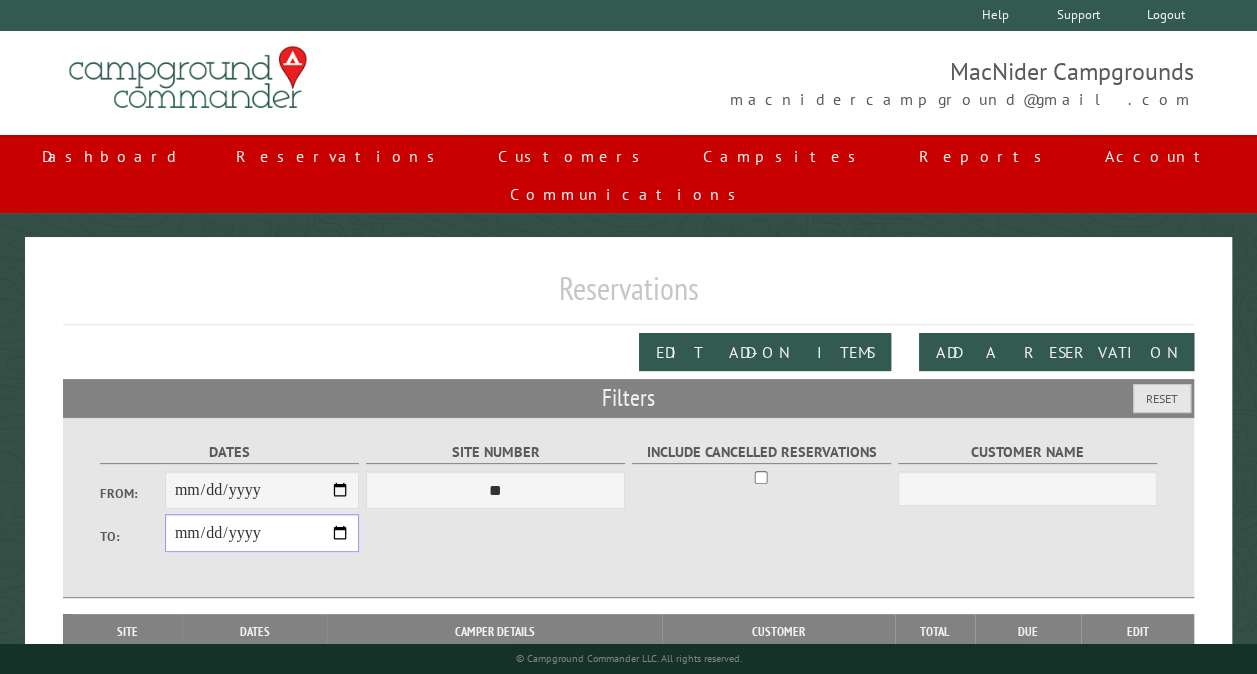 click on "**********" at bounding box center [262, 533] 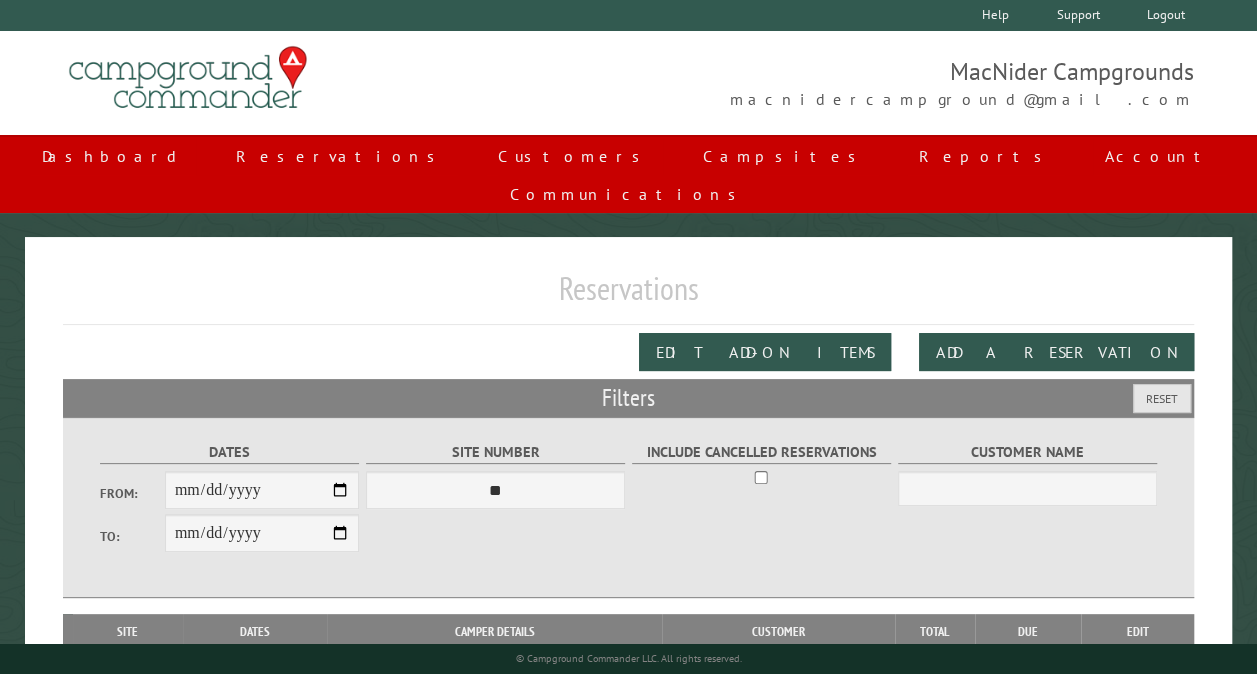 click on "**********" at bounding box center [628, 507] 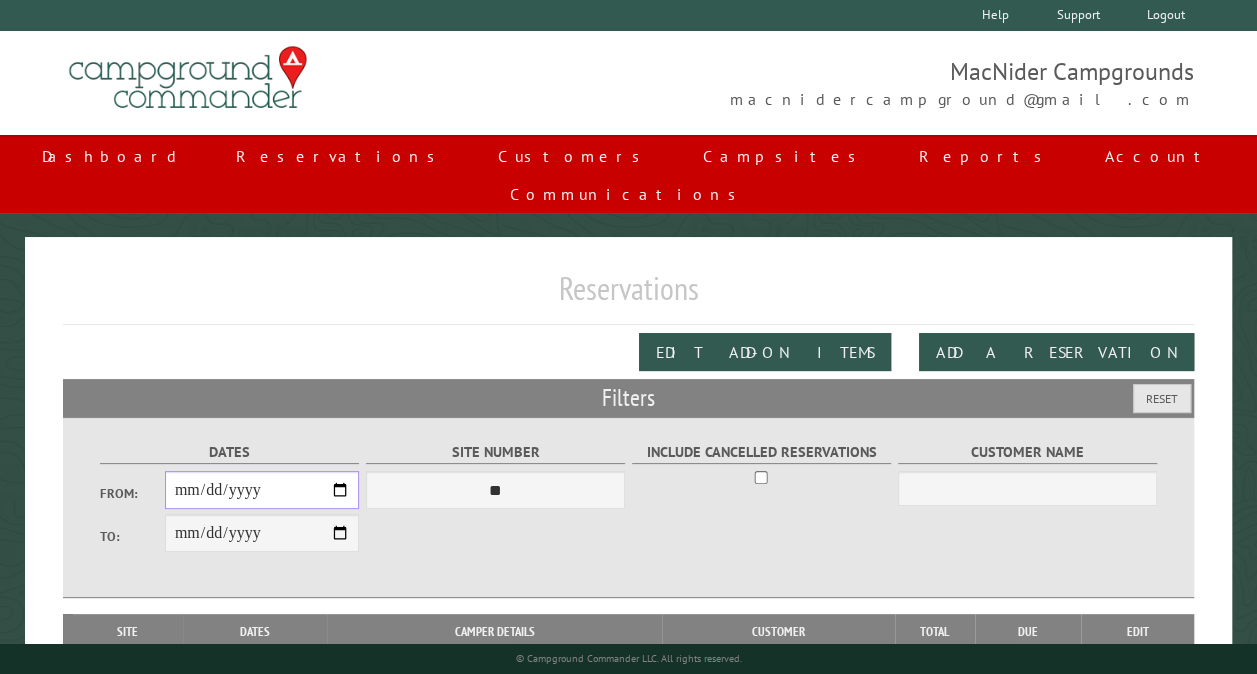 click on "**********" at bounding box center (262, 490) 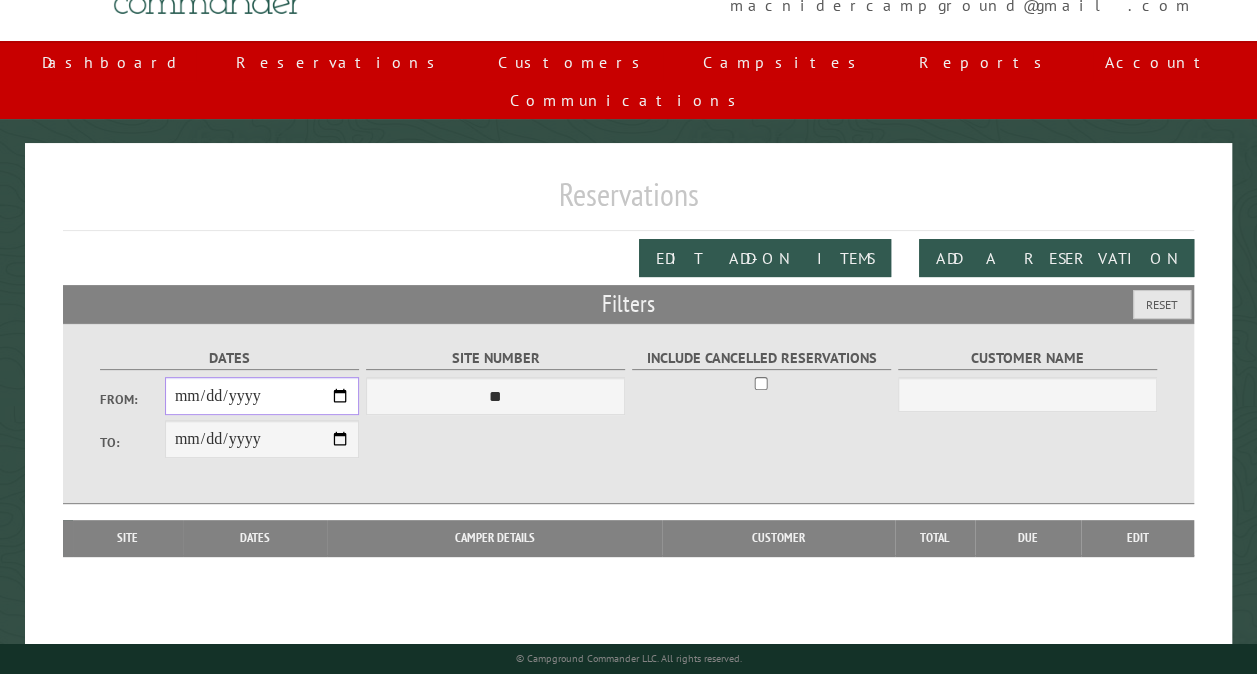scroll, scrollTop: 112, scrollLeft: 0, axis: vertical 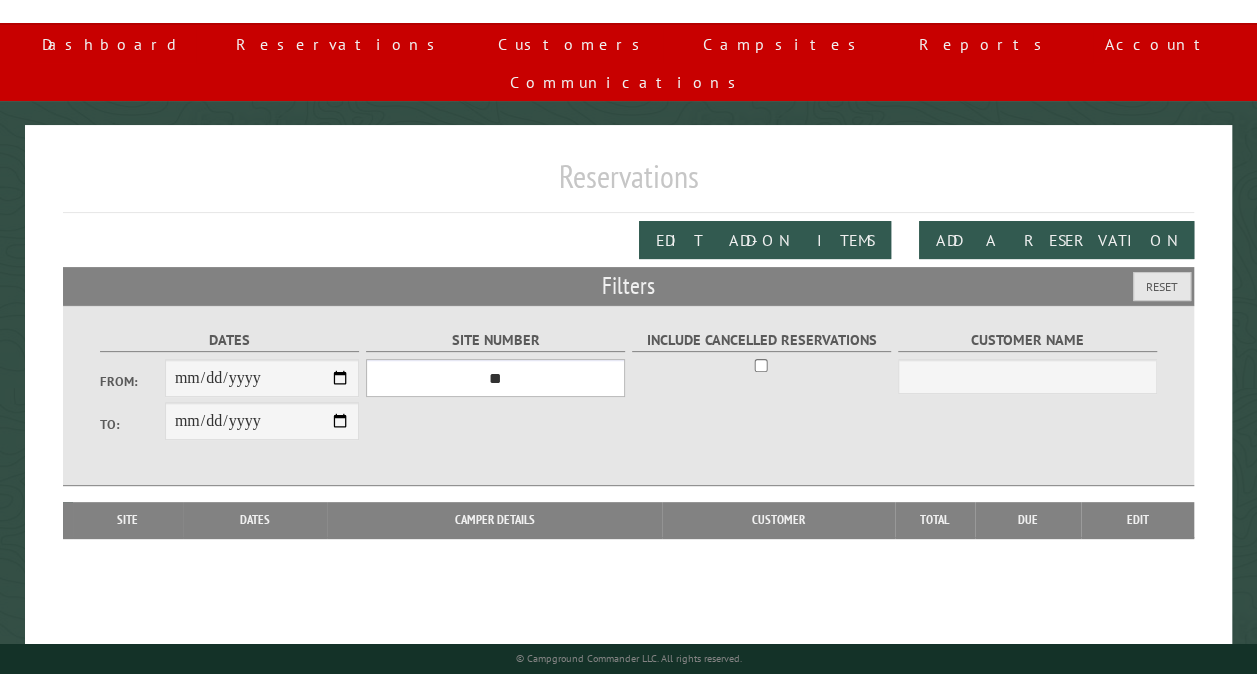 click on "*** ** ** ** ** ** ** ** ** ** *** *** *** *** ** ** ** ** ** ** ** ** ** *** *** ** ** ** ** ** ** ********* ** ** ** ** ** ** ** ** ** *** *** *** *** *** *** ** ** ** ** ** ** ** ** ** *** *** *** *** *** *** ** ** ** ** ** ** ** ** ** ** ** ** ** ** ** ** ** ** ** ** ** ** ** ** *** *** *** *** *** ***" at bounding box center (495, 378) 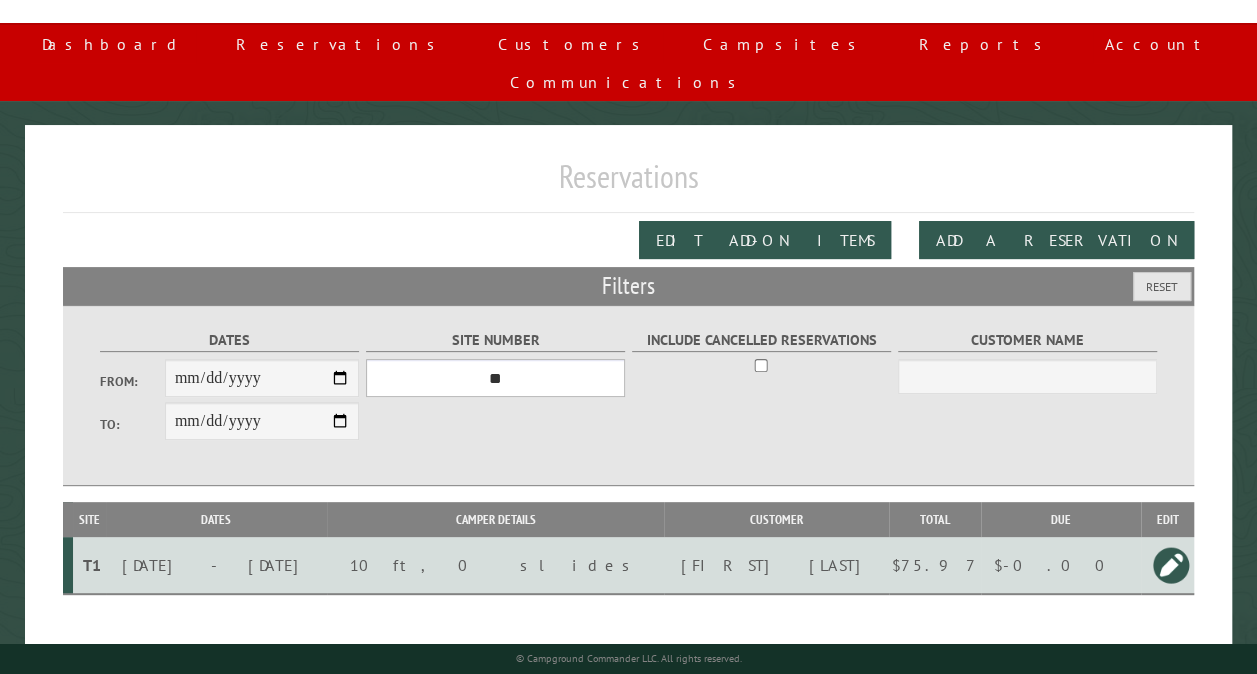 click on "*** ** ** ** ** ** ** ** ** ** *** *** *** *** ** ** ** ** ** ** ** ** ** *** *** ** ** ** ** ** ** ********* ** ** ** ** ** ** ** ** ** *** *** *** *** *** *** ** ** ** ** ** ** ** ** ** *** *** *** *** *** *** ** ** ** ** ** ** ** ** ** ** ** ** ** ** ** ** ** ** ** ** ** ** ** ** *** *** *** *** *** ***" at bounding box center (495, 378) 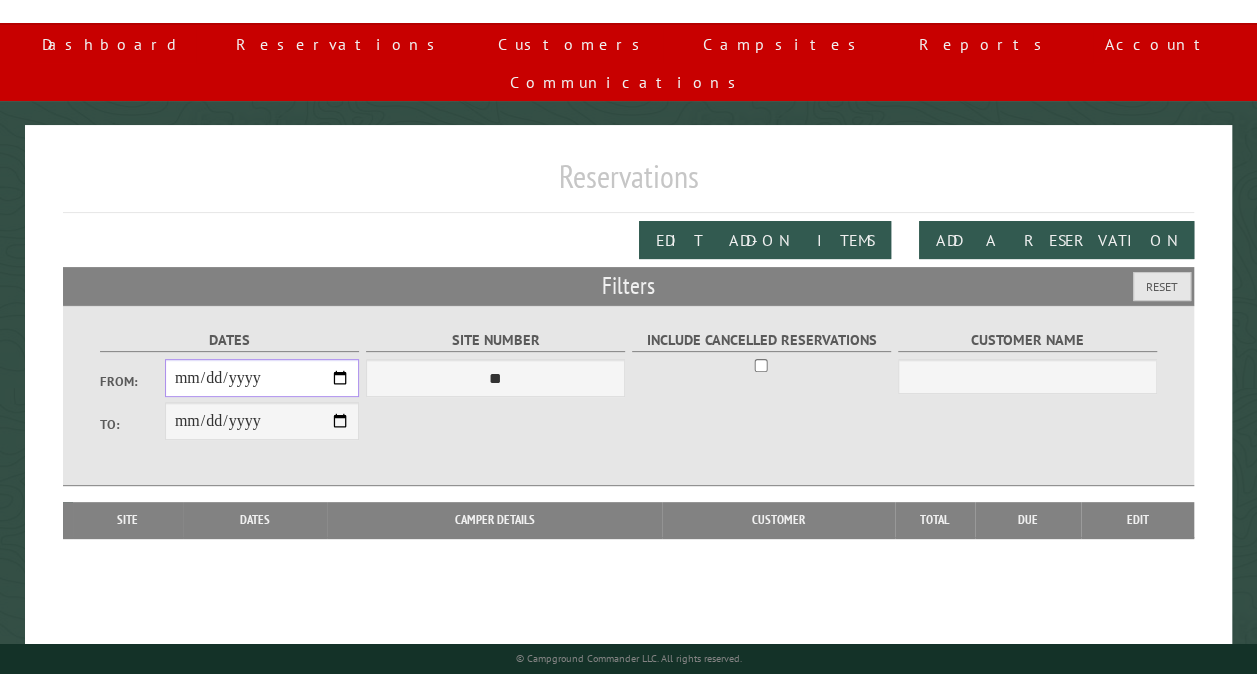 click on "**********" at bounding box center [262, 378] 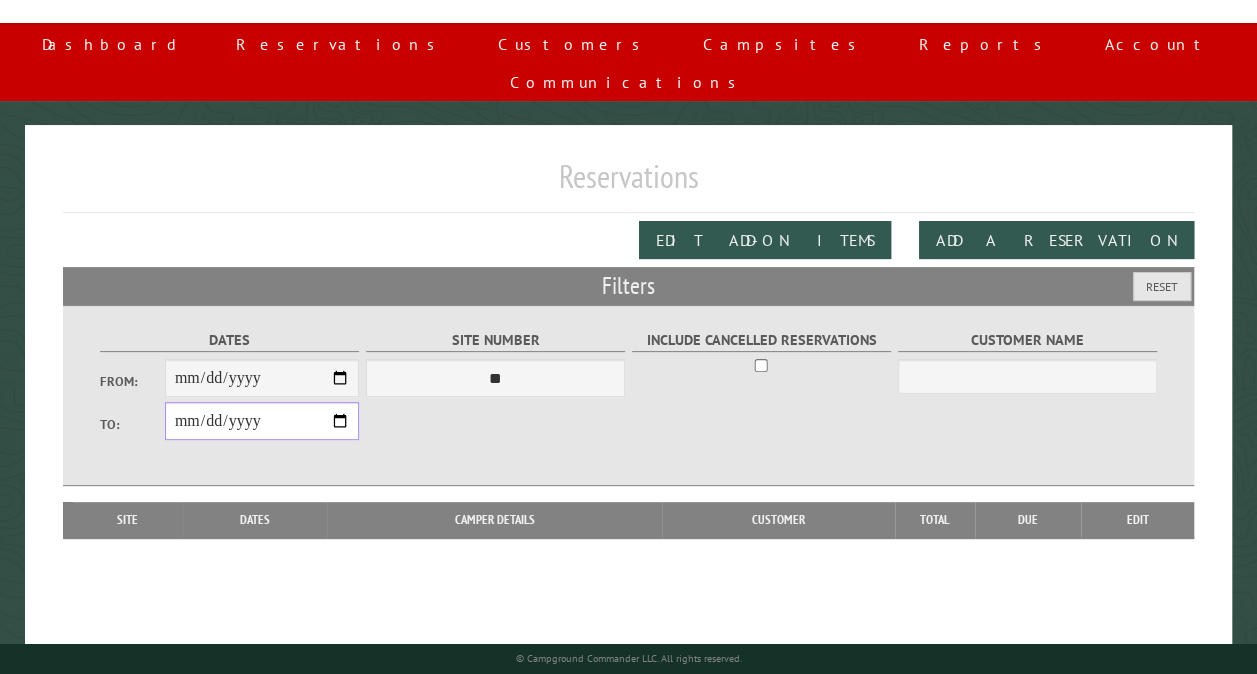 click on "**********" at bounding box center [262, 421] 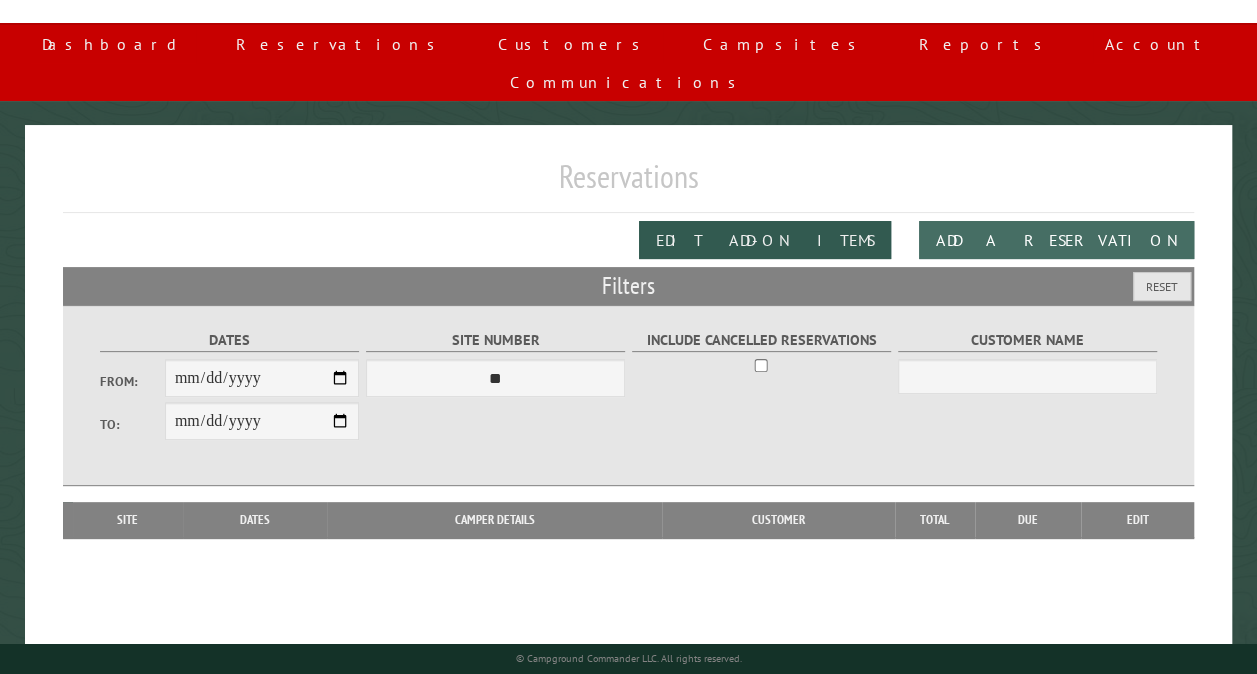 click on "Add a Reservation" at bounding box center [1056, 240] 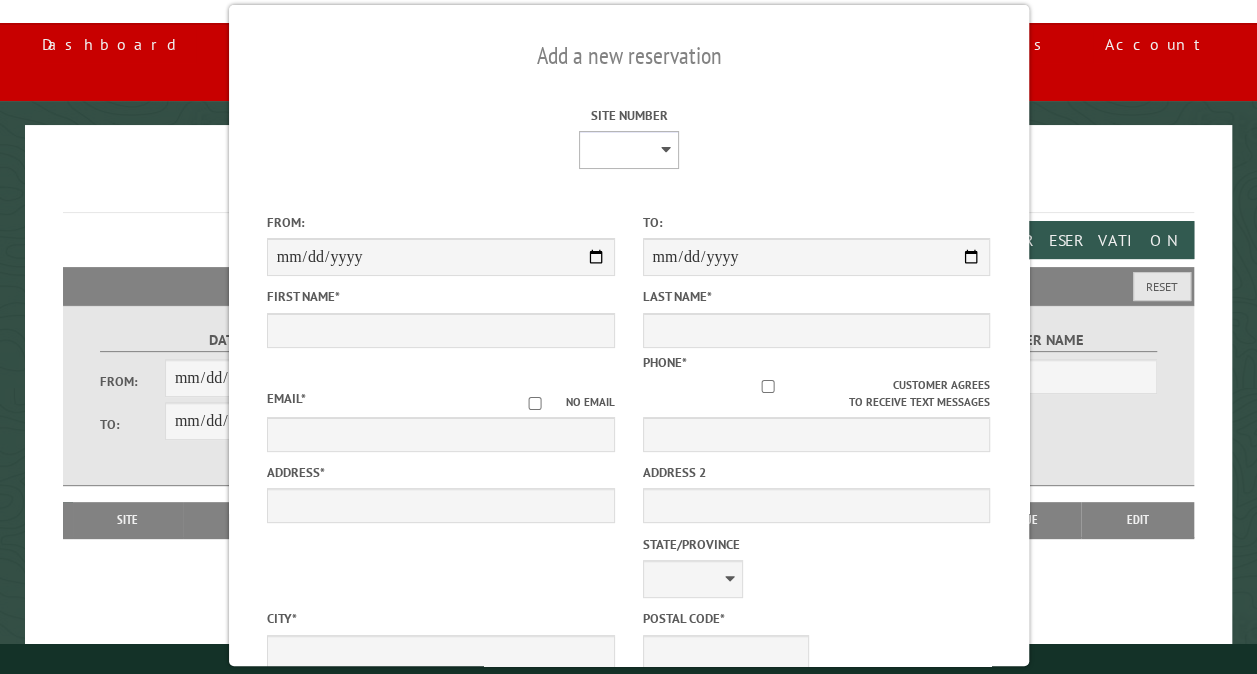 click on "** ** ** ** ** ** ** ** ** *** *** *** *** ** ** ** ** ** ** ** ** ** *** *** ** ** ** ** ** ** ********* ** ** ** ** ** ** ** ** ** *** *** *** *** *** *** ** ** ** ** ** ** ** ** ** *** *** *** *** *** *** ** ** ** ** ** ** ** ** ** ** ** ** ** ** ** ** ** ** ** ** ** ** ** ** *** *** *** *** *** ***" at bounding box center (628, 150) 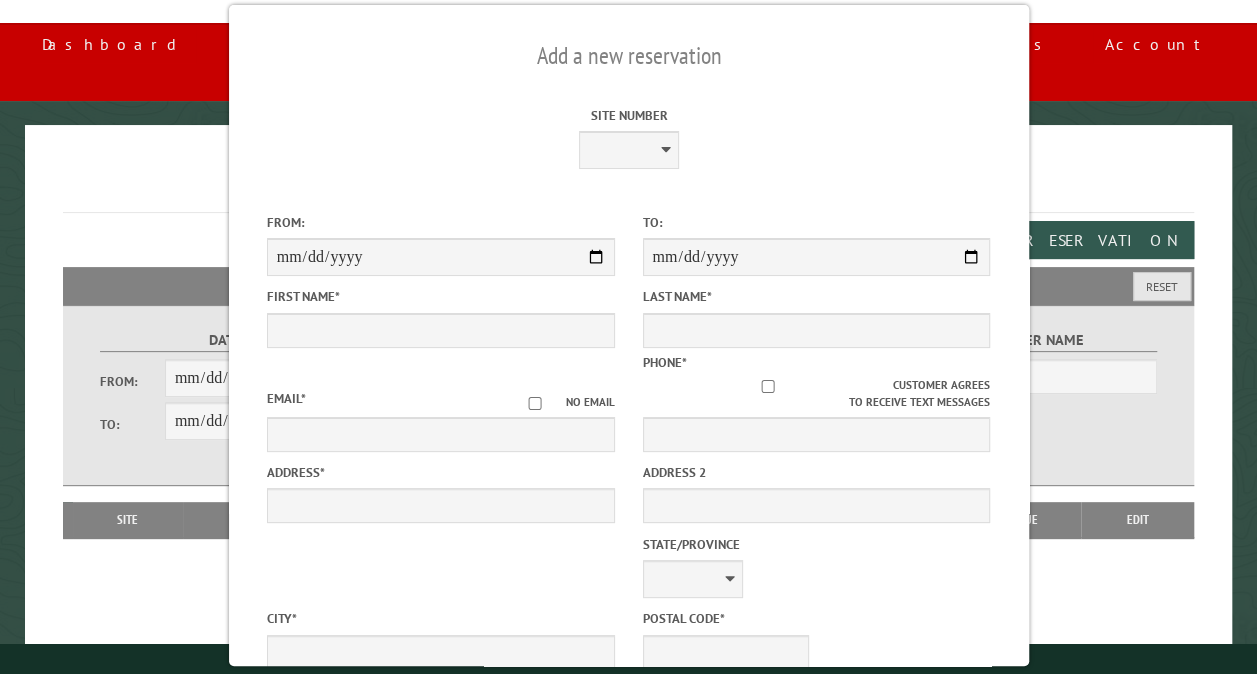 click on "**********" at bounding box center [628, 394] 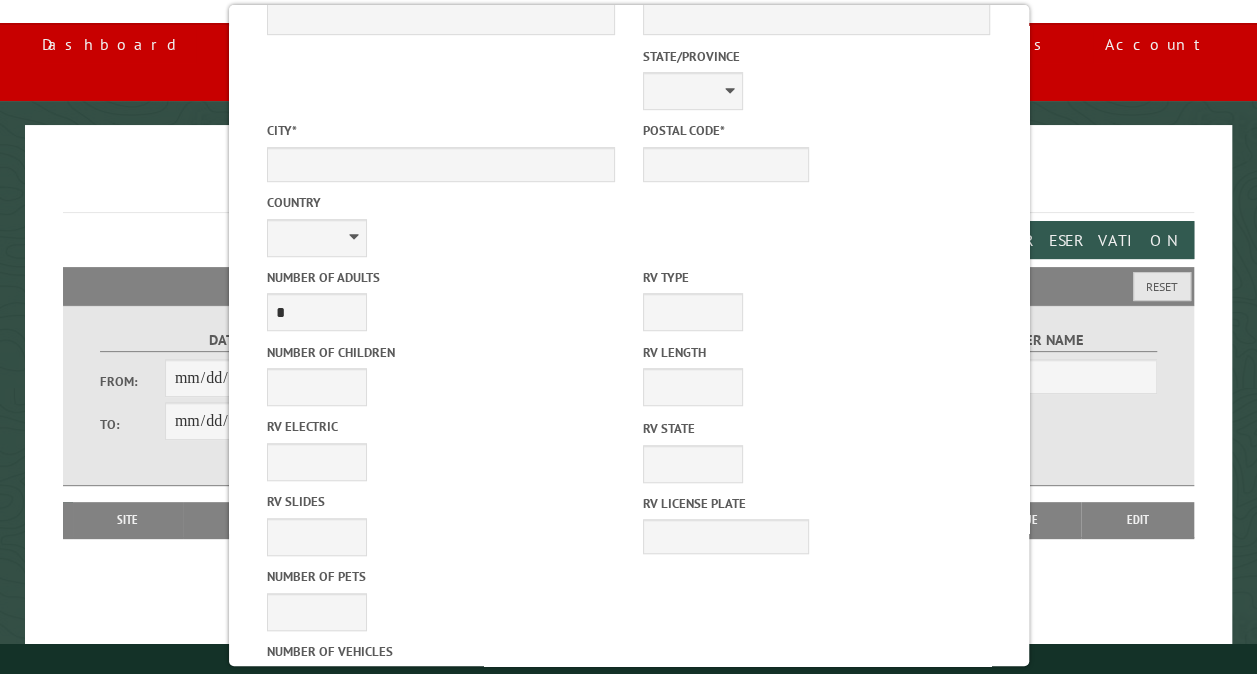 click on "Cancel" at bounding box center [538, 961] 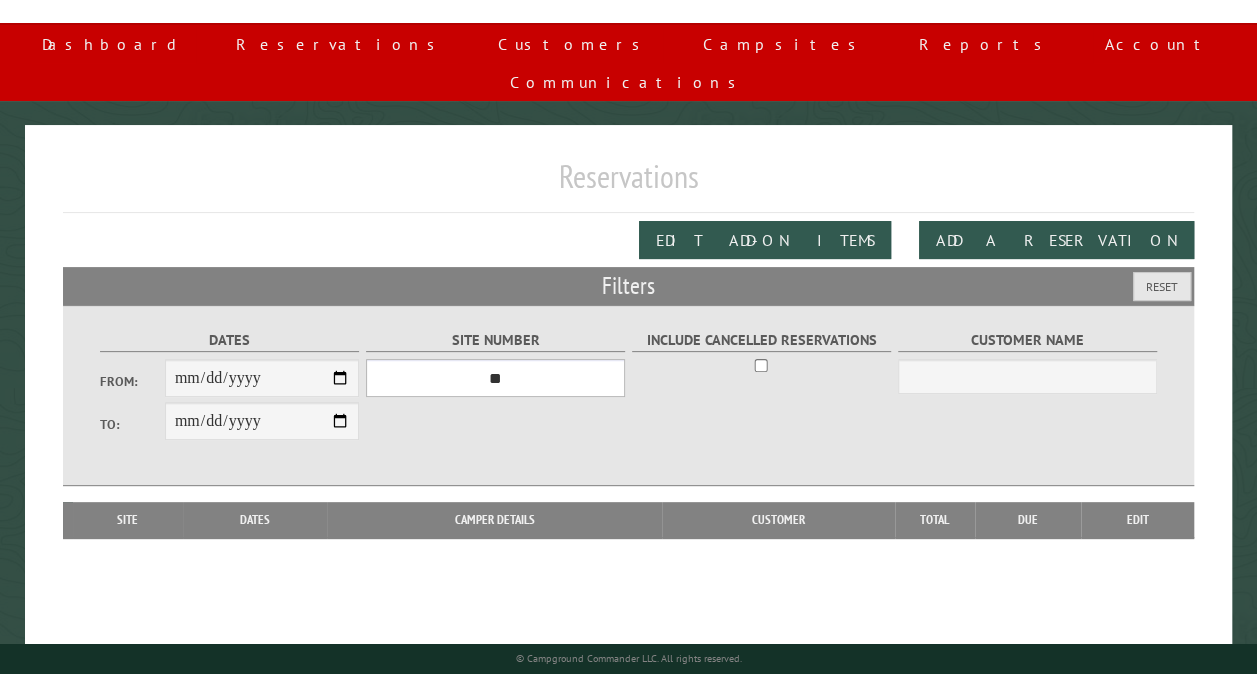 click on "*** ** ** ** ** ** ** ** ** ** *** *** *** *** ** ** ** ** ** ** ** ** ** *** *** ** ** ** ** ** ** ********* ** ** ** ** ** ** ** ** ** *** *** *** *** *** *** ** ** ** ** ** ** ** ** ** *** *** *** *** *** *** ** ** ** ** ** ** ** ** ** ** ** ** ** ** ** ** ** ** ** ** ** ** ** ** *** *** *** *** *** ***" at bounding box center (495, 378) 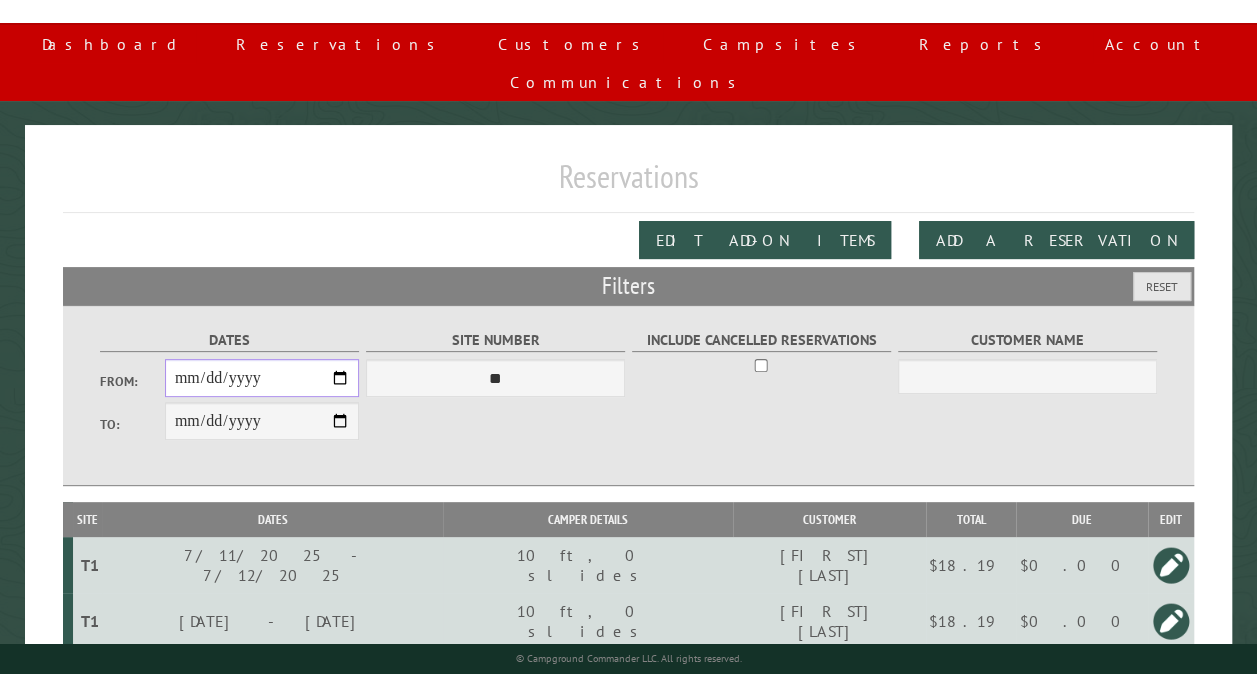 click on "**********" at bounding box center [262, 378] 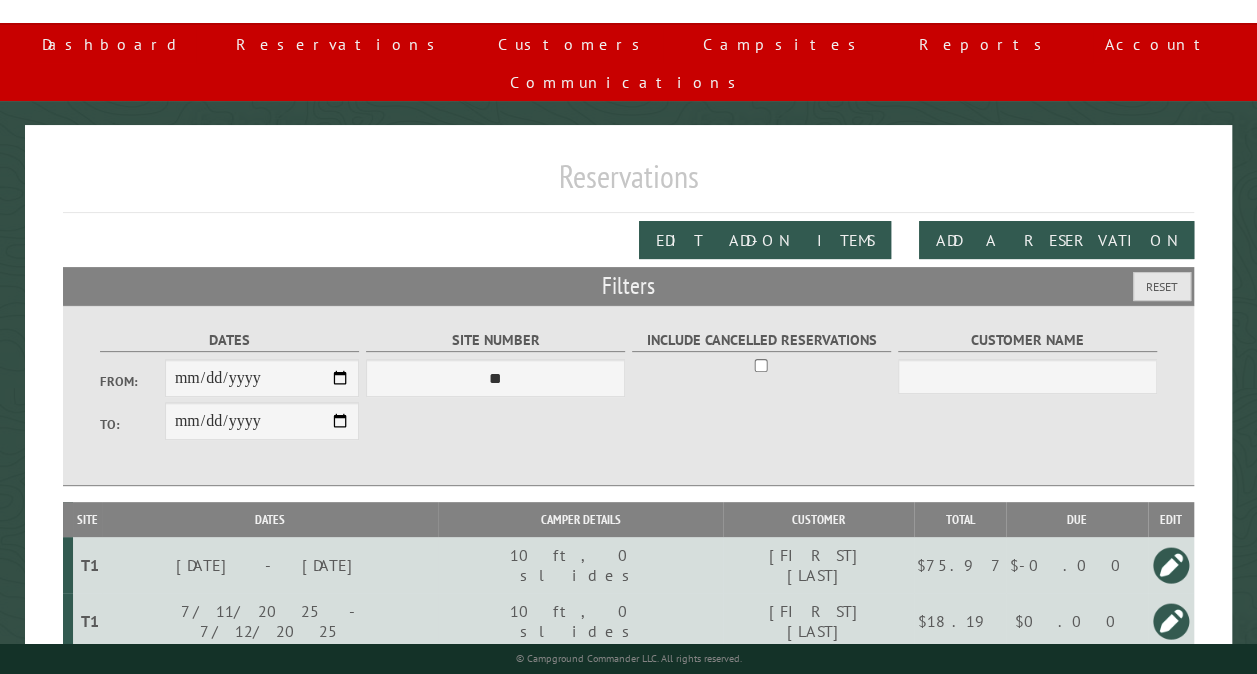 click at bounding box center (1171, 565) 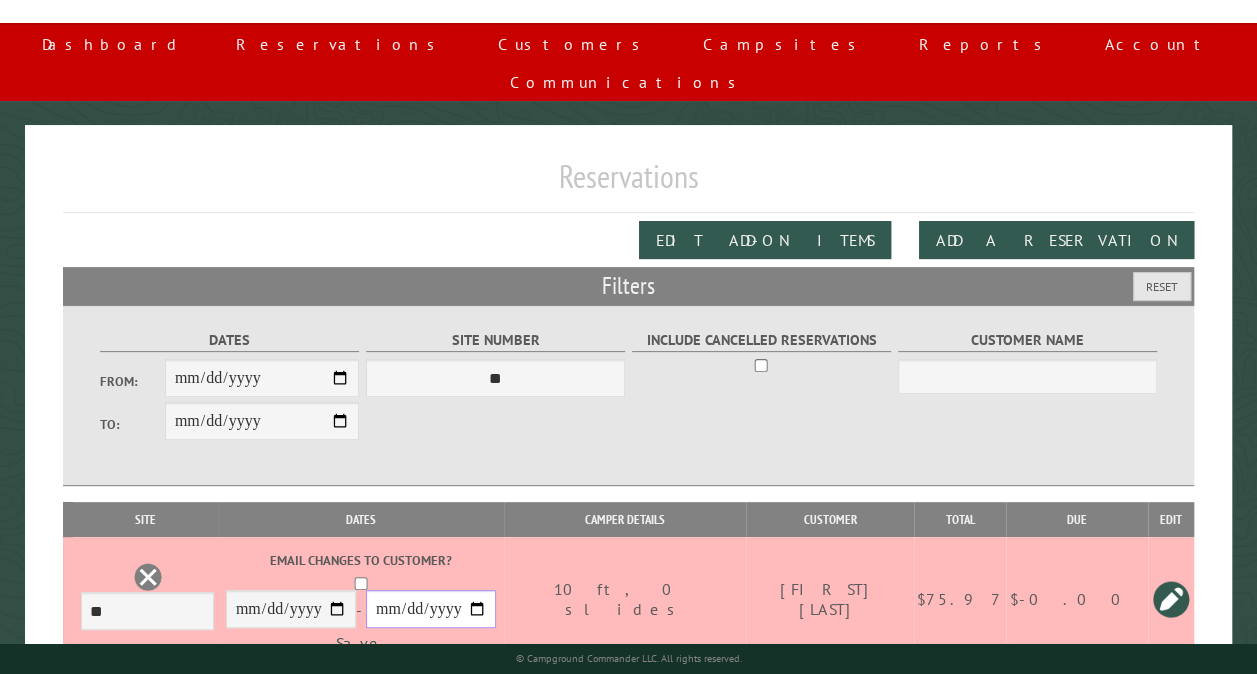click on "**********" at bounding box center [431, 609] 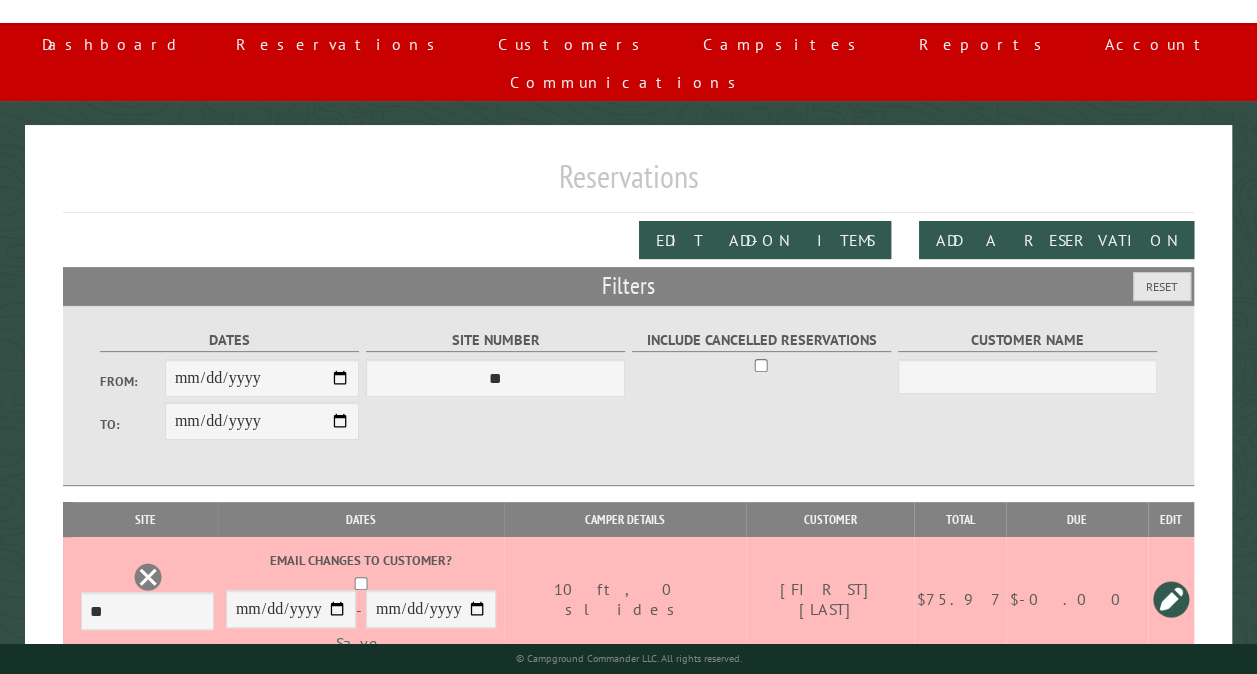 click on "Save" at bounding box center (361, 643) 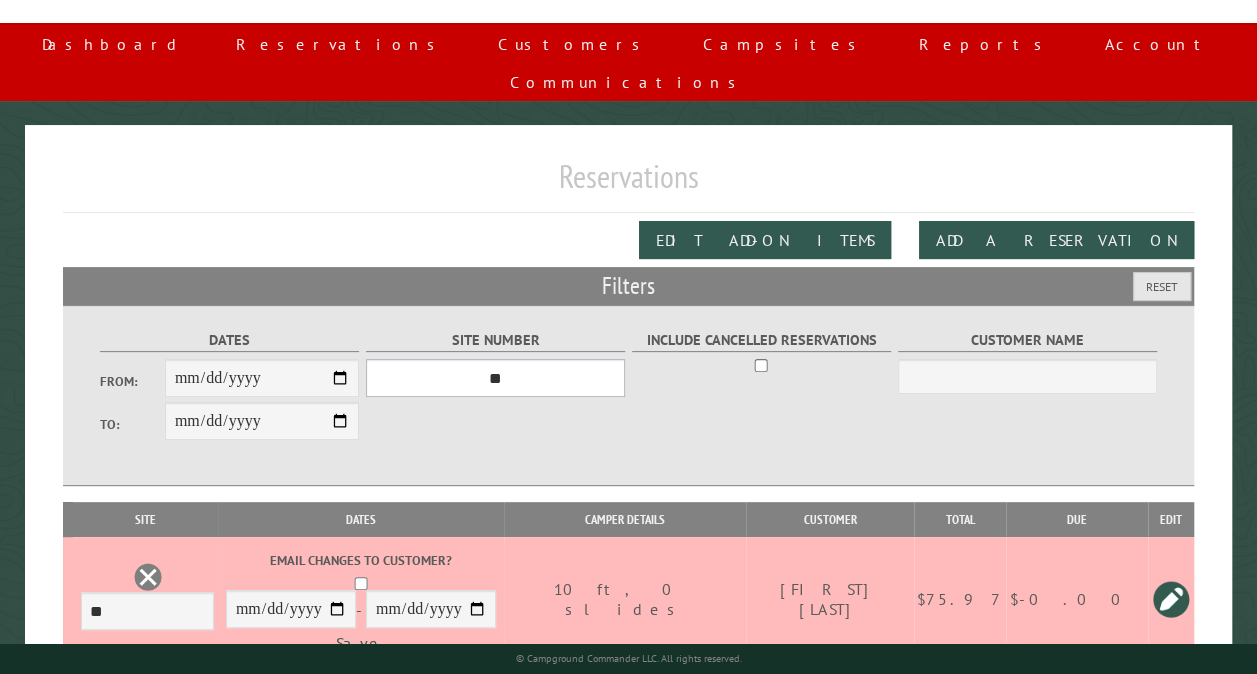 click on "*** ** ** ** ** ** ** ** ** ** *** *** *** *** ** ** ** ** ** ** ** ** ** *** *** ** ** ** ** ** ** ********* ** ** ** ** ** ** ** ** ** *** *** *** *** *** *** ** ** ** ** ** ** ** ** ** *** *** *** *** *** *** ** ** ** ** ** ** ** ** ** ** ** ** ** ** ** ** ** ** ** ** ** ** ** ** *** *** *** *** *** ***" at bounding box center (495, 378) 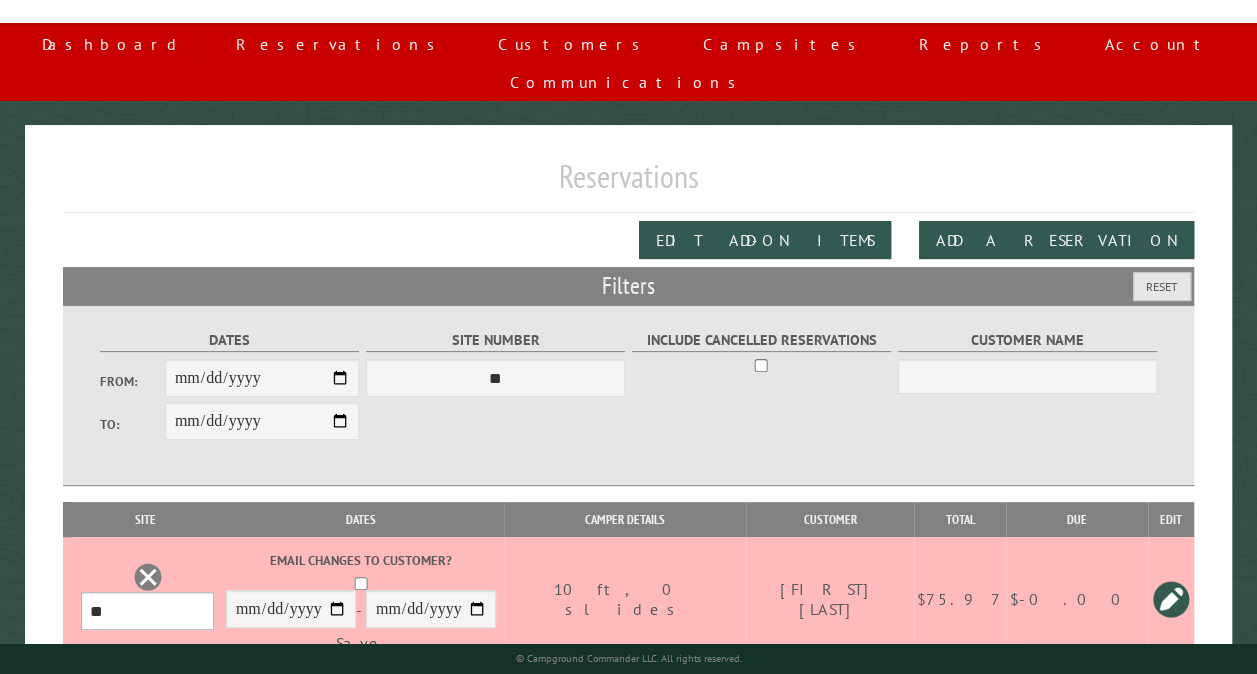 click on "*** ** ** ** ** ** ** ** ** ** *** *** *** *** ** ** ** ** ** ** ** ** ** *** *** ** ** ** ** ** ** ********* ** ** ** ** ** ** ** ** ** *** *** *** *** *** *** ** ** ** ** ** ** ** ** ** *** *** *** *** *** *** ** ** ** ** ** ** ** ** ** ** ** ** ** ** ** ** ** ** ** ** ** ** ** ** *** *** *** *** *** ***" at bounding box center [147, 611] 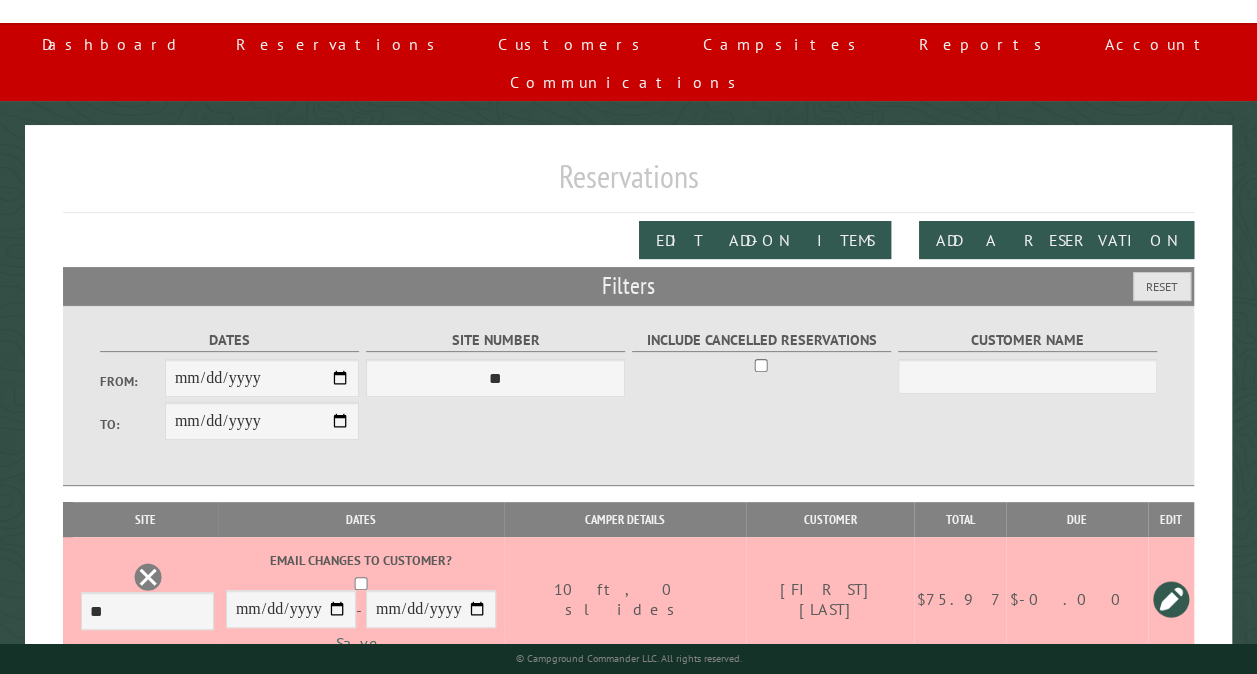 click on "Save" at bounding box center [361, 643] 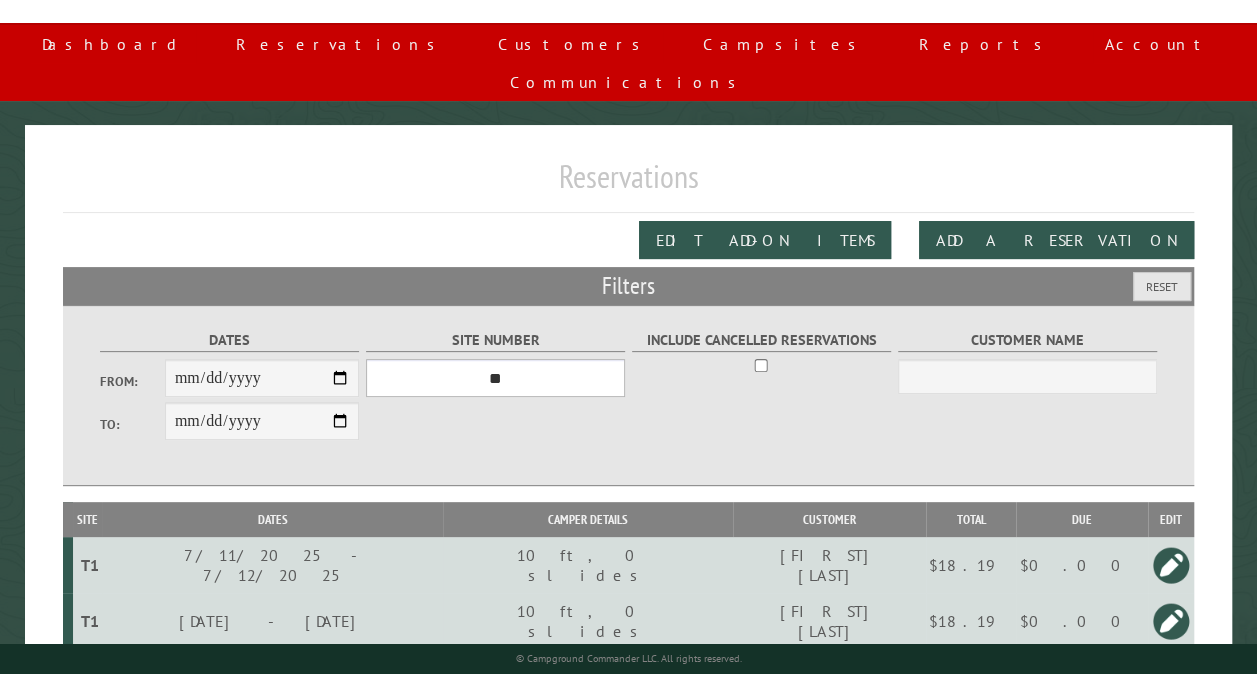 click on "*** ** ** ** ** ** ** ** ** ** *** *** *** *** ** ** ** ** ** ** ** ** ** *** *** ** ** ** ** ** ** ********* ** ** ** ** ** ** ** ** ** *** *** *** *** *** *** ** ** ** ** ** ** ** ** ** *** *** *** *** *** *** ** ** ** ** ** ** ** ** ** ** ** ** ** ** ** ** ** ** ** ** ** ** ** ** *** *** *** *** *** ***" at bounding box center (495, 378) 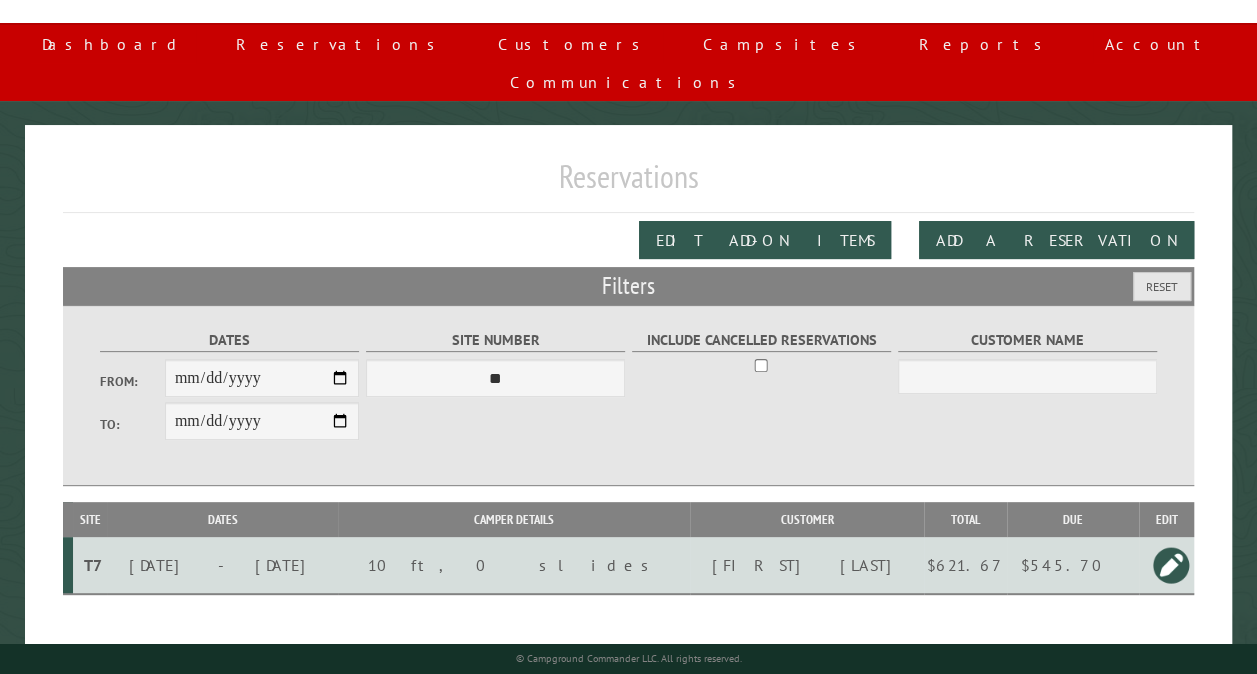 click on "T7" at bounding box center [92, 565] 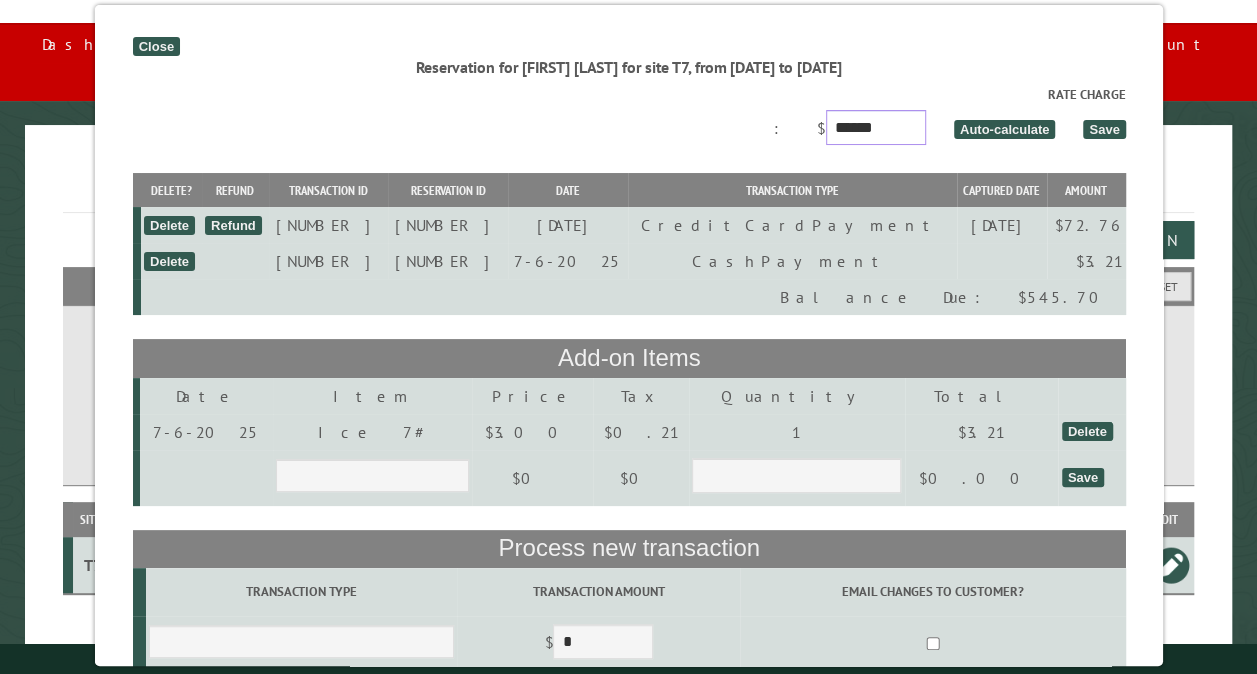 click on "******" at bounding box center (875, 127) 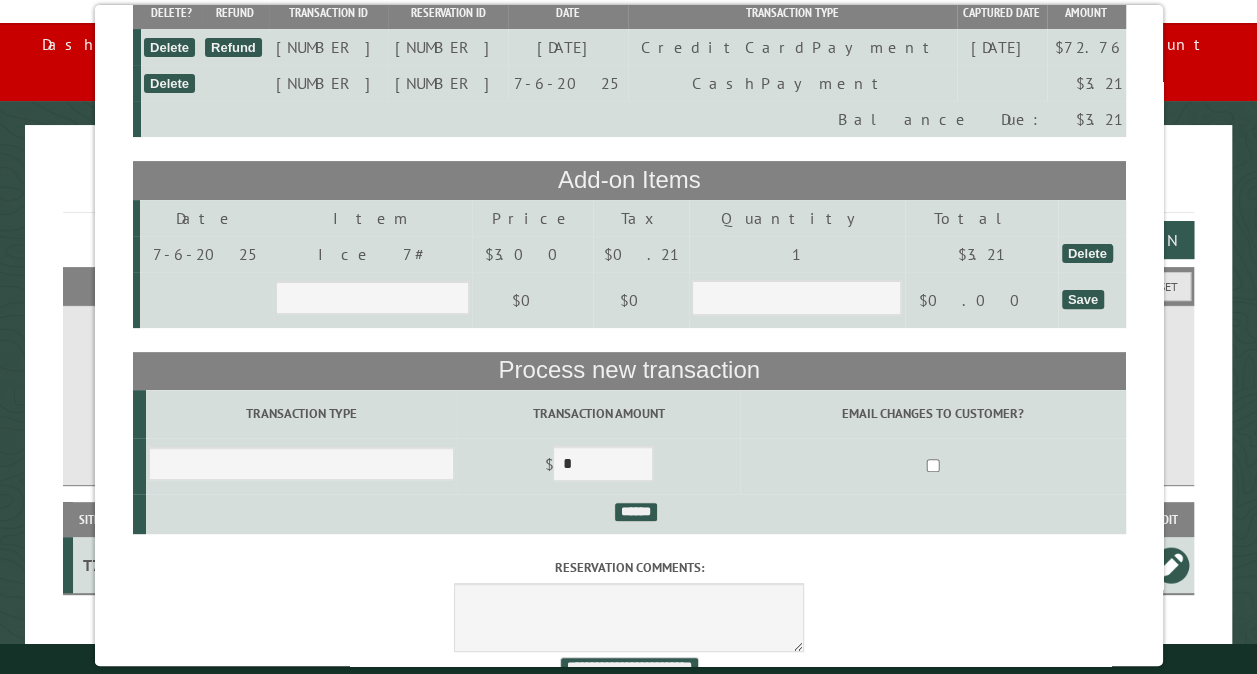 scroll, scrollTop: 200, scrollLeft: 0, axis: vertical 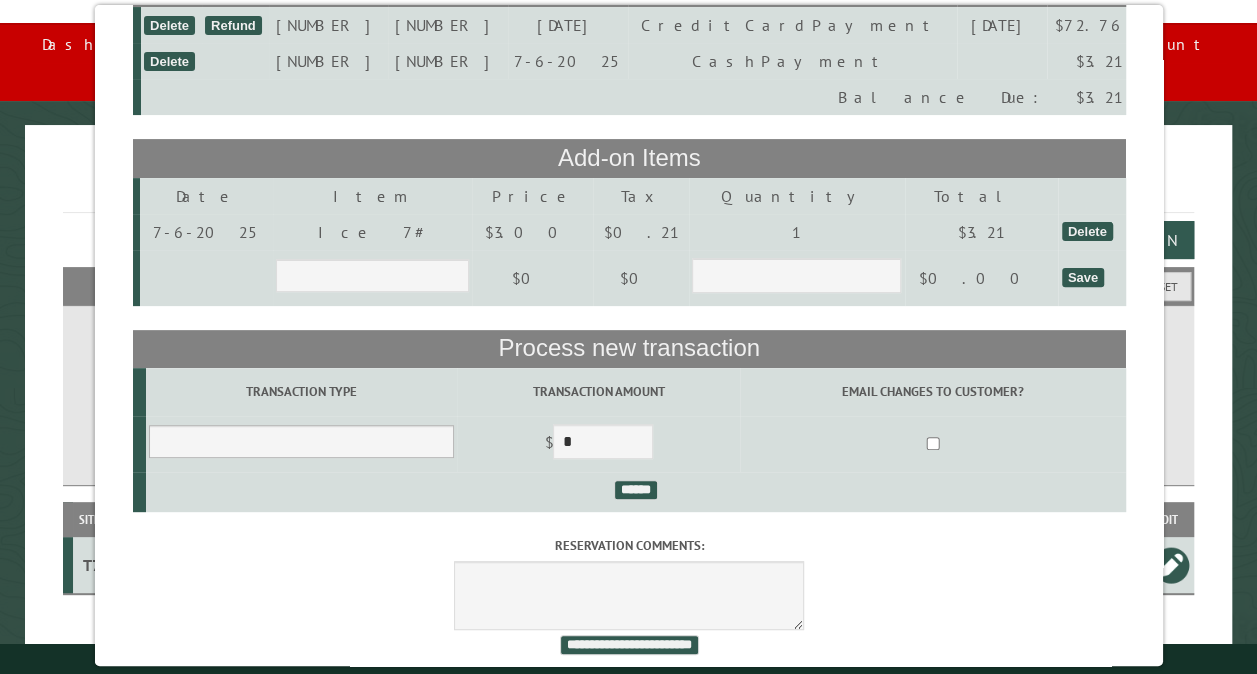 type on "*****" 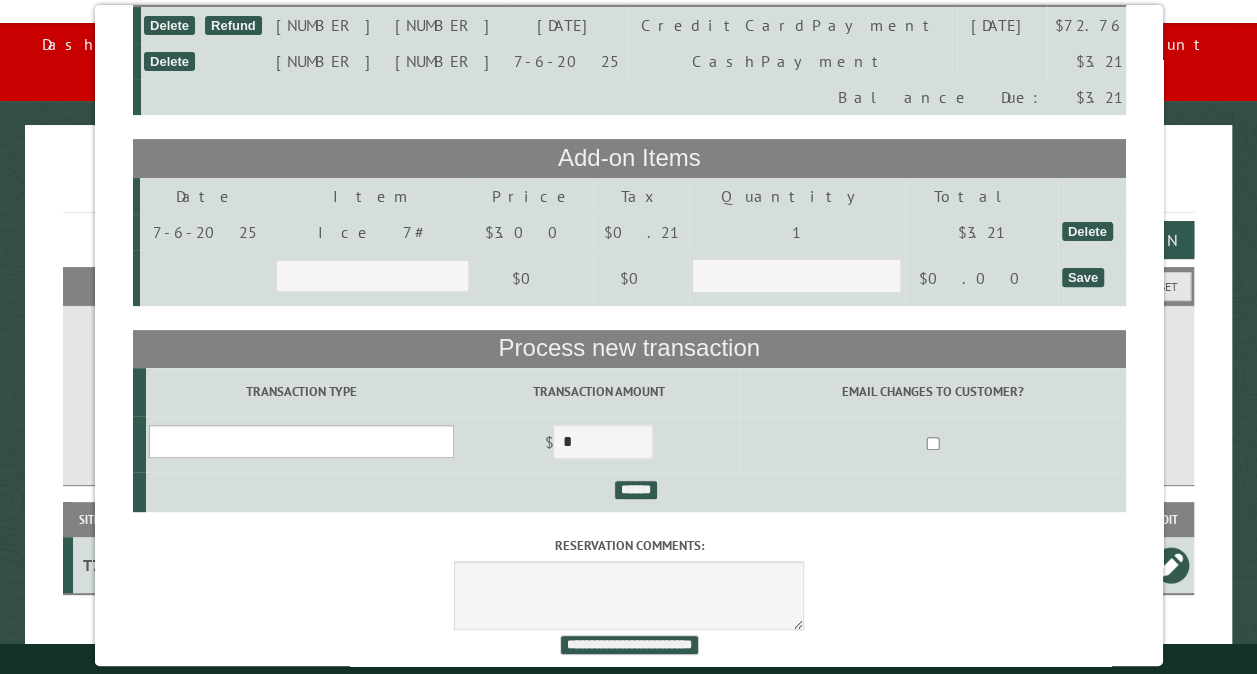 click on "**********" at bounding box center (300, 441) 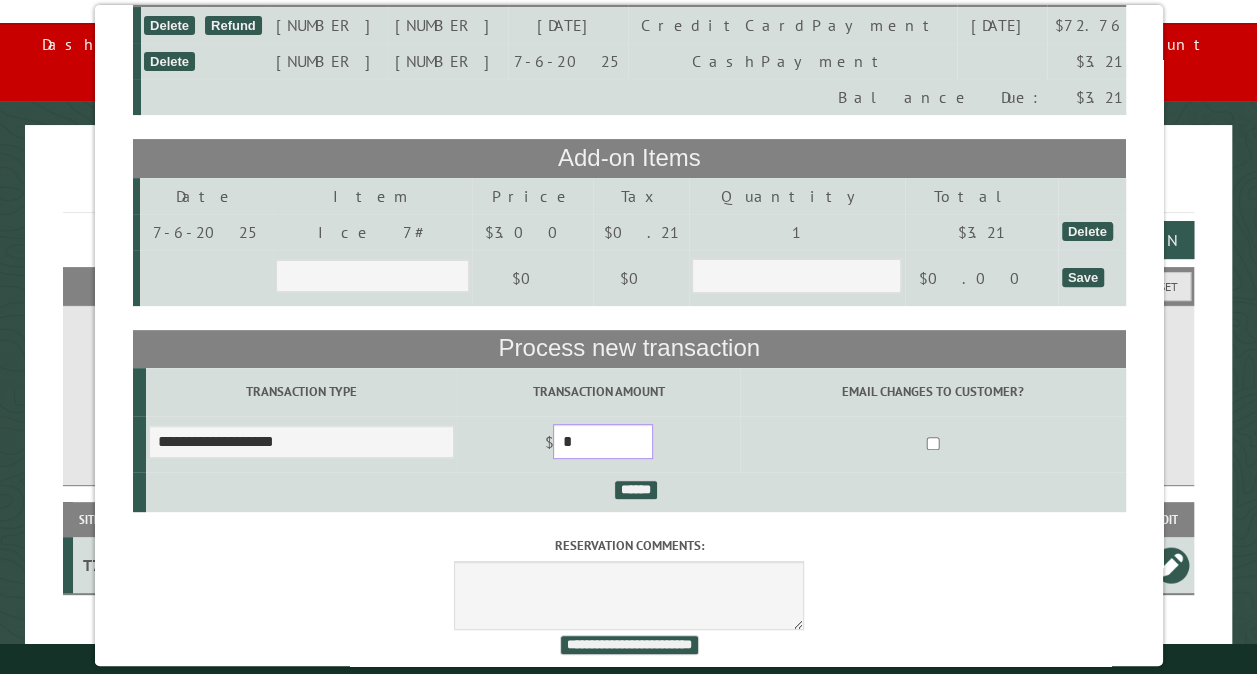 click on "*" at bounding box center (603, 441) 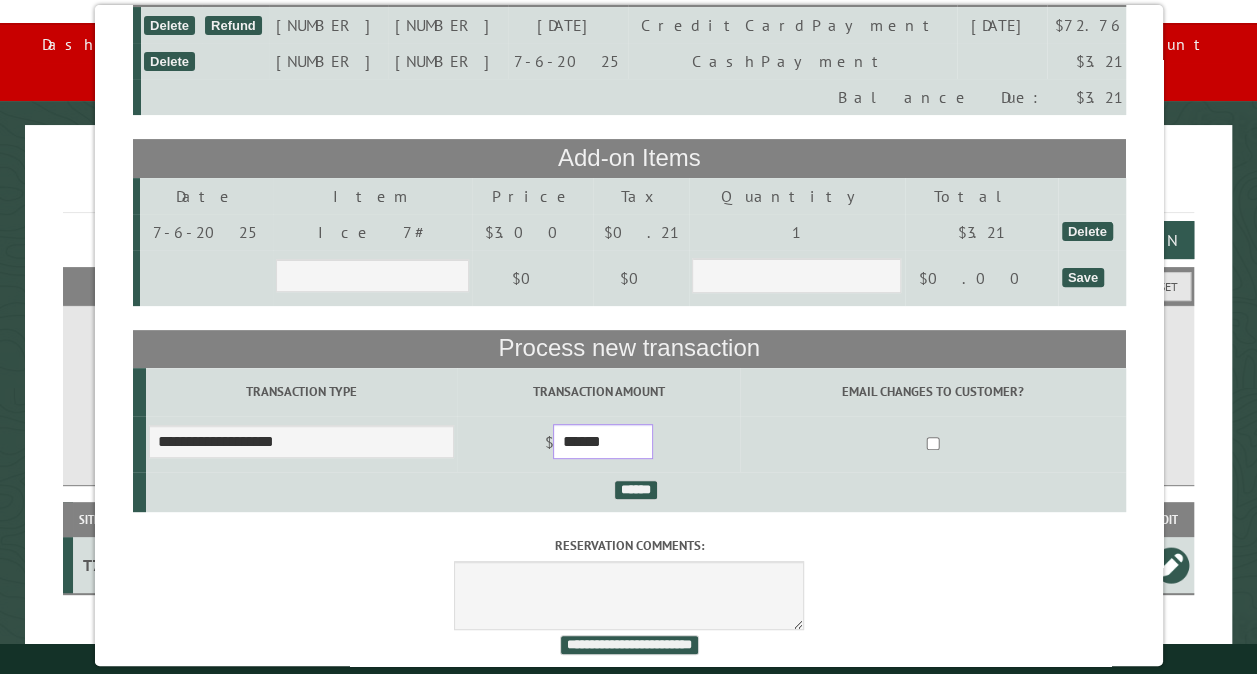 type on "******" 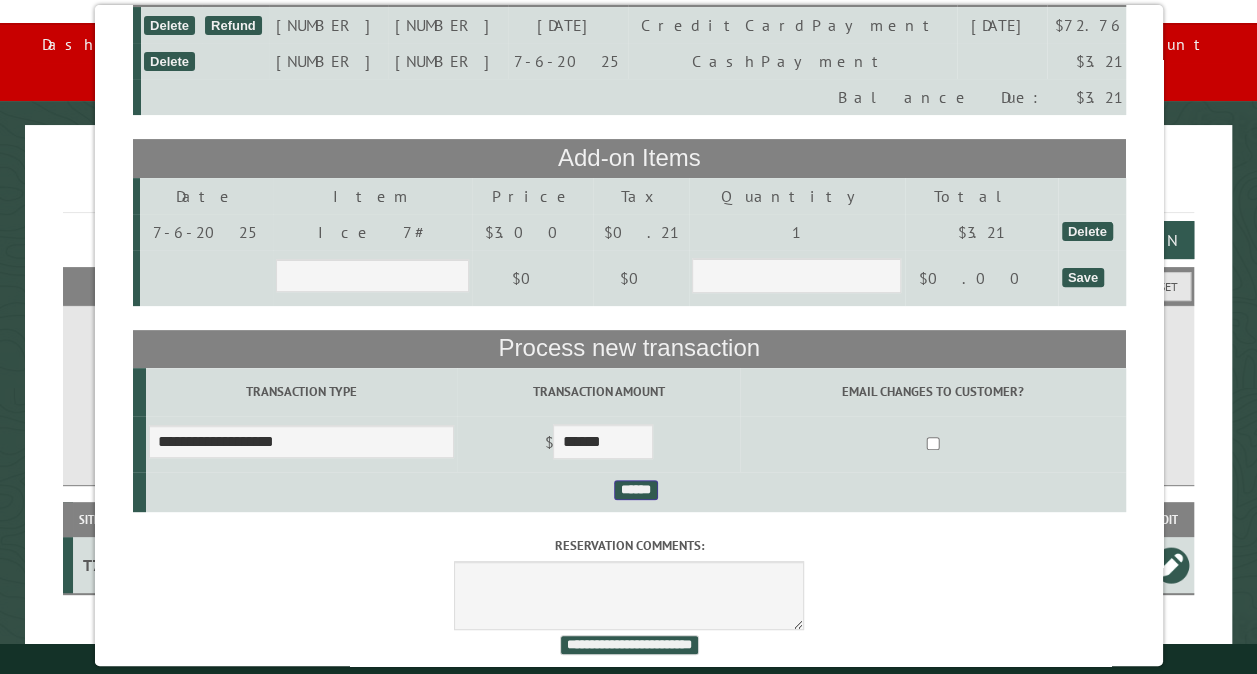 click on "******" at bounding box center (635, 490) 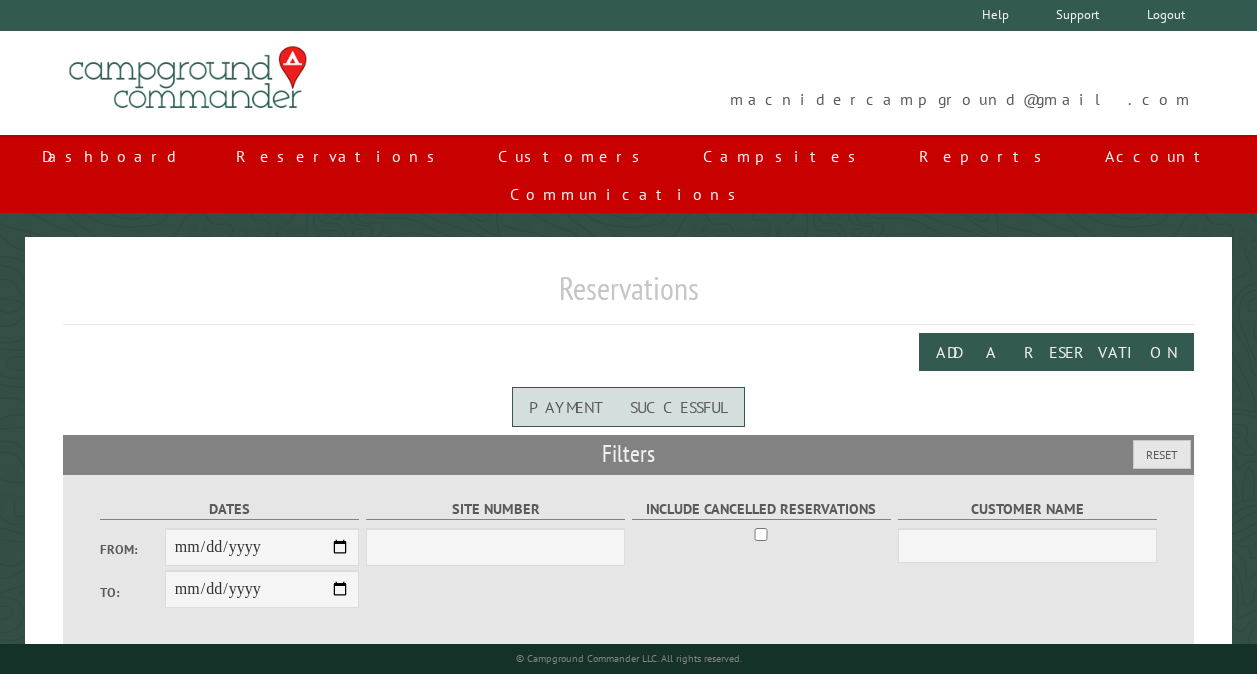 scroll, scrollTop: 0, scrollLeft: 0, axis: both 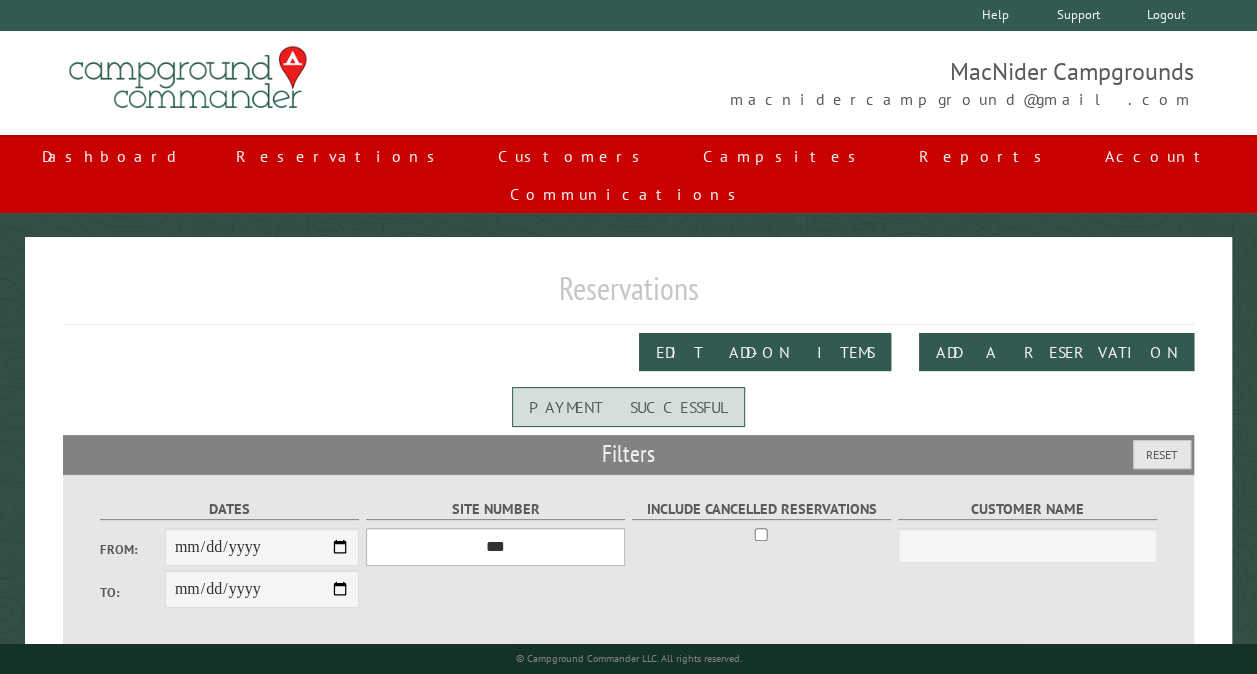 click on "*** ** ** ** ** ** ** ** ** ** *** *** *** *** ** ** ** ** ** ** ** ** ** *** *** ** ** ** ** ** ** ********* ** ** ** ** ** ** ** ** ** *** *** *** *** *** *** ** ** ** ** ** ** ** ** ** *** *** *** *** *** *** ** ** ** ** ** ** ** ** ** ** ** ** ** ** ** ** ** ** ** ** ** ** ** ** *** *** *** *** *** ***" at bounding box center (495, 547) 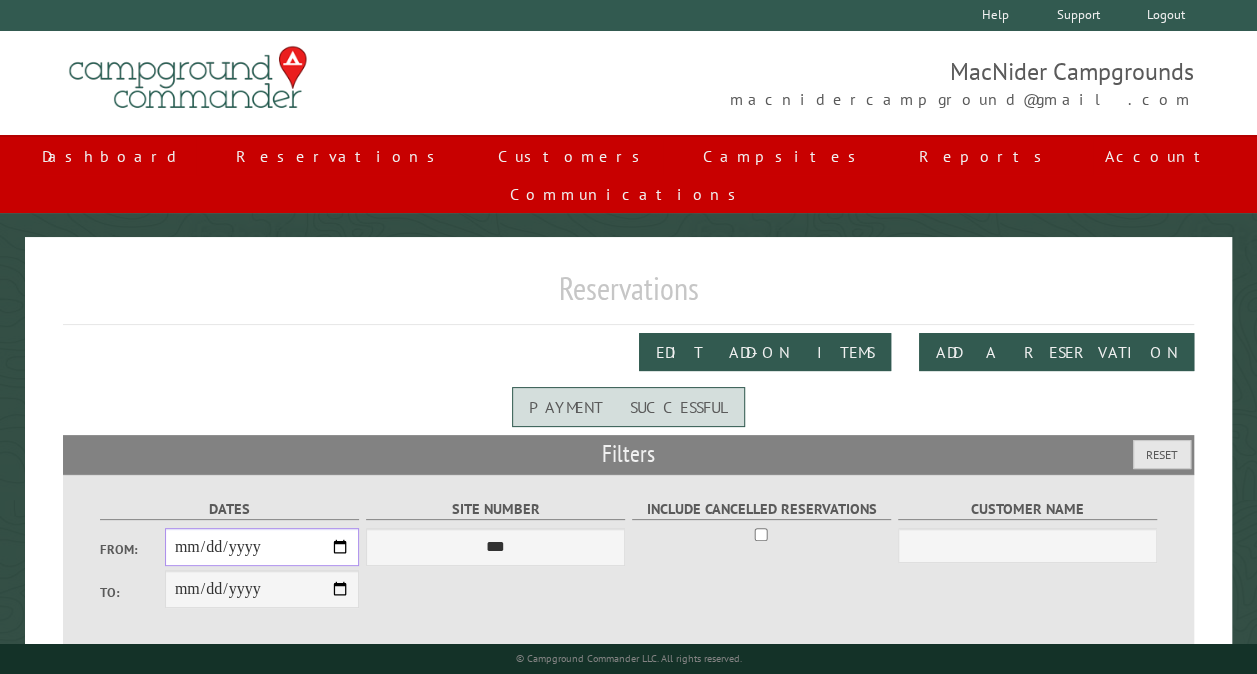 click on "From:" at bounding box center [262, 547] 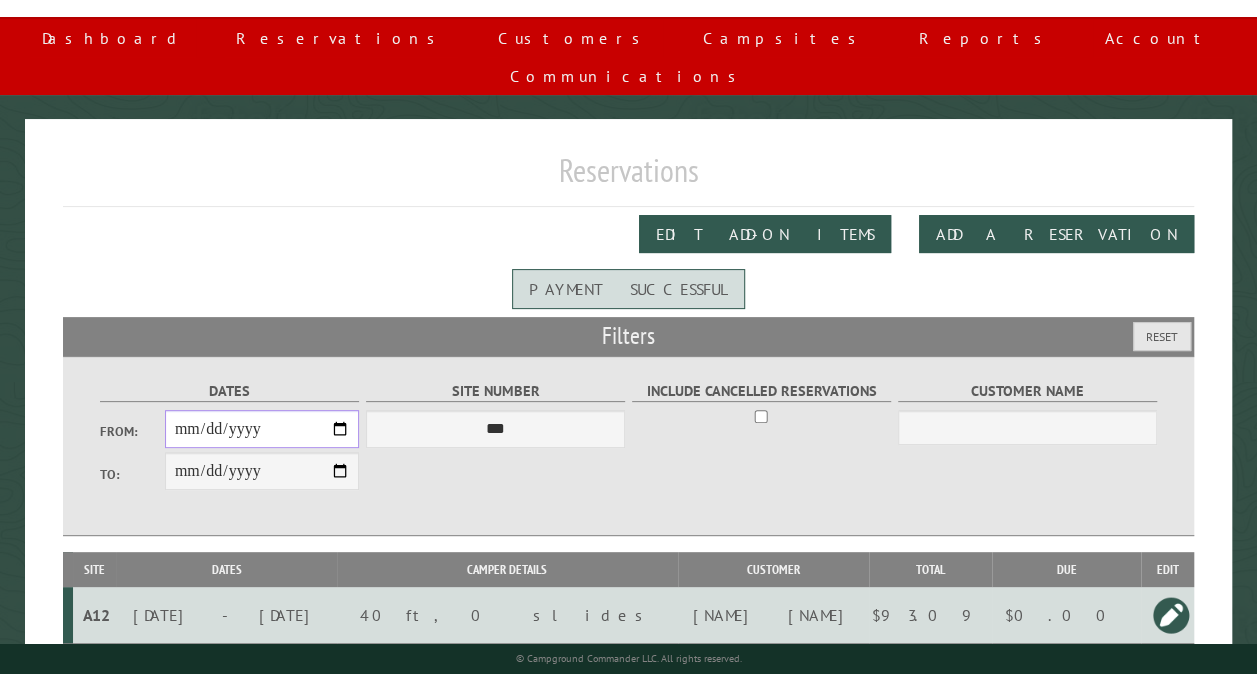 scroll, scrollTop: 154, scrollLeft: 0, axis: vertical 